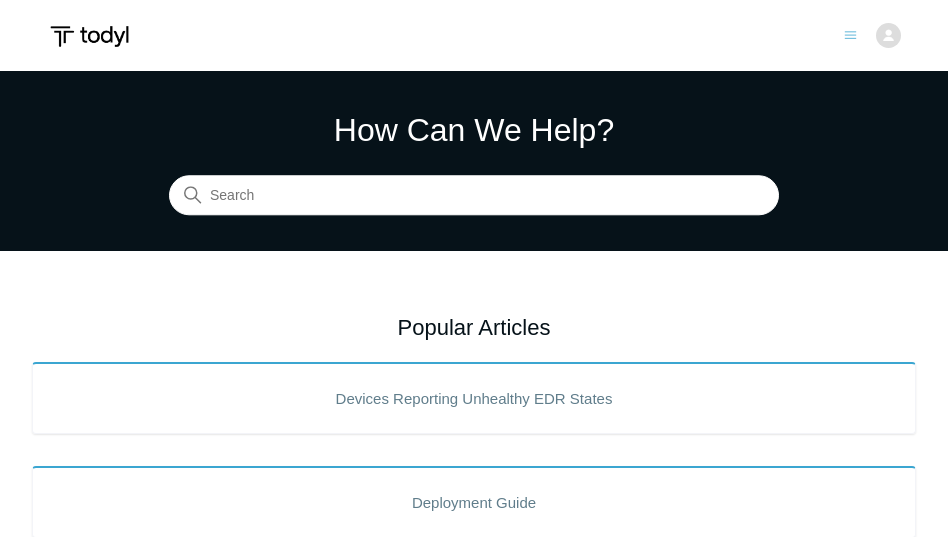 scroll, scrollTop: 0, scrollLeft: 0, axis: both 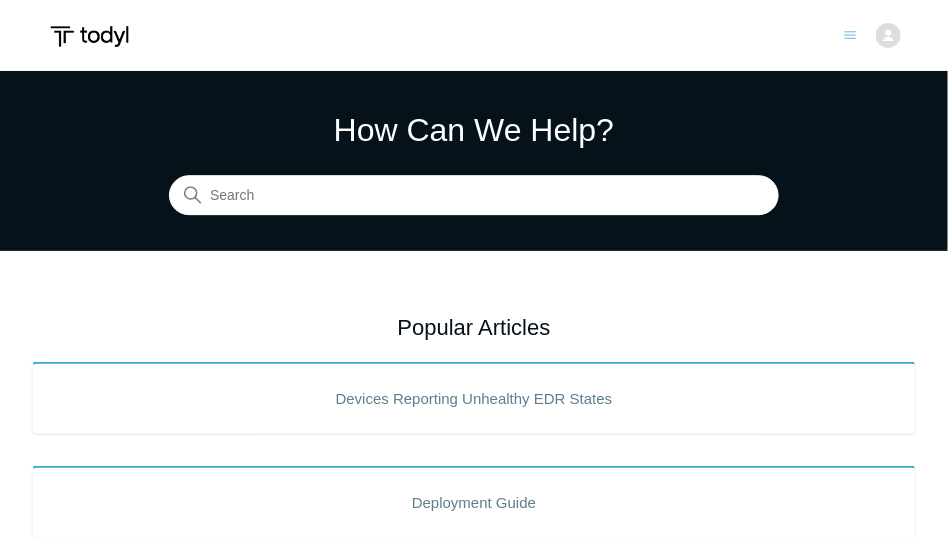 click 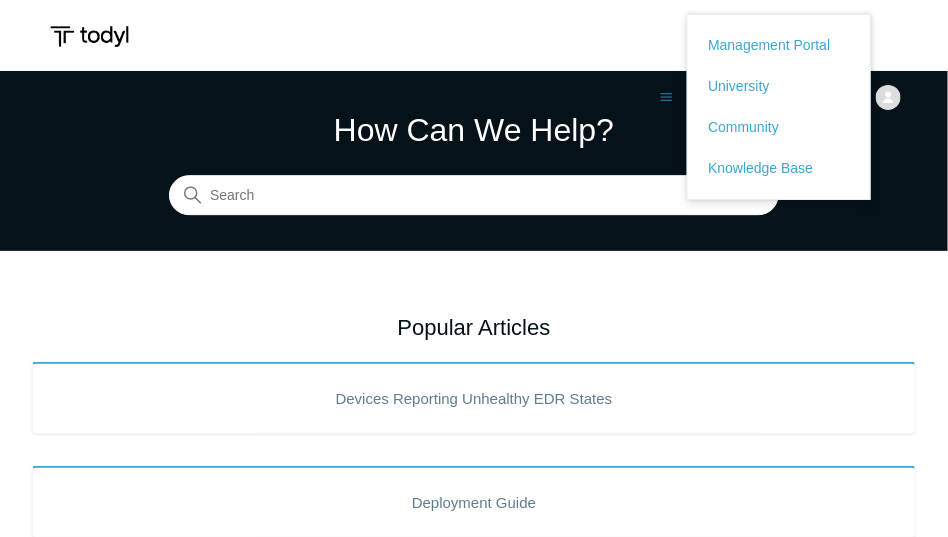 click on "Submit a Request
Management Portal
University
Community
Knowledge Base
Rich Quay
My Support Requests
Sign out" at bounding box center (474, 35) 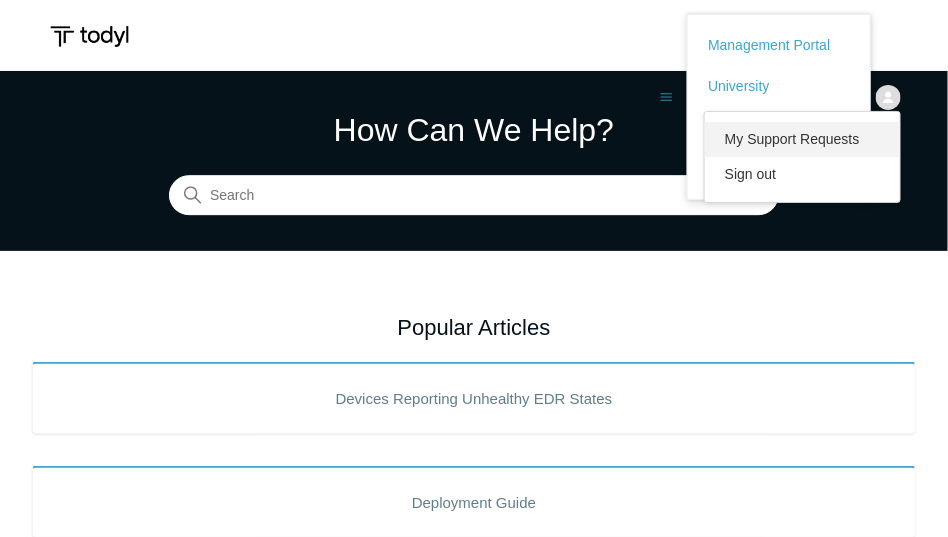 click on "My Support Requests" at bounding box center [802, 139] 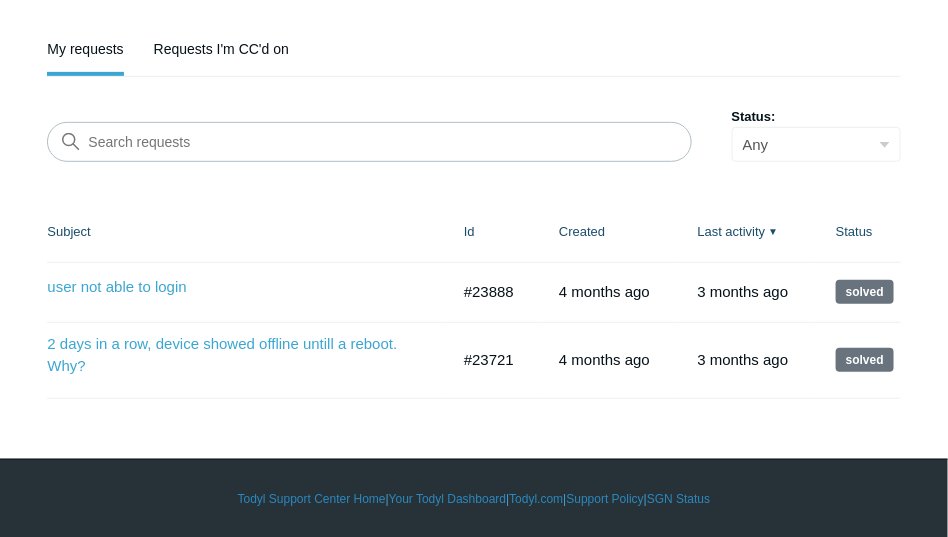 scroll, scrollTop: 0, scrollLeft: 0, axis: both 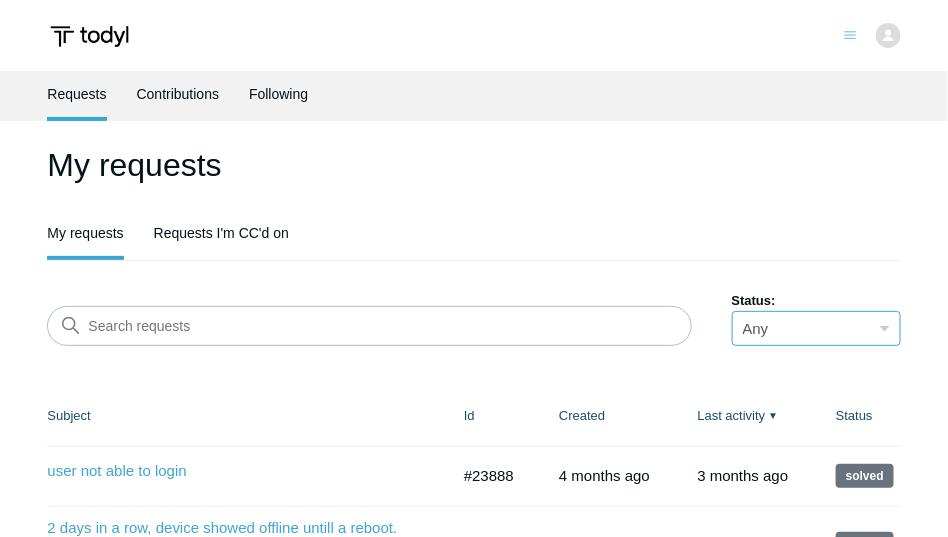 click on "Any
Open
Awaiting your reply
Solved" at bounding box center [816, 328] 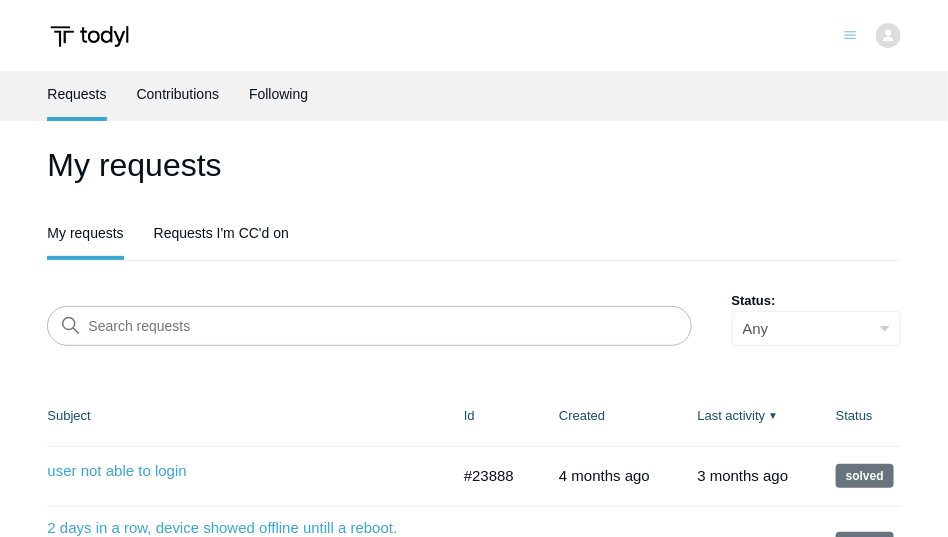 click on "My requests
Requests I'm CC'd on" at bounding box center (473, 235) 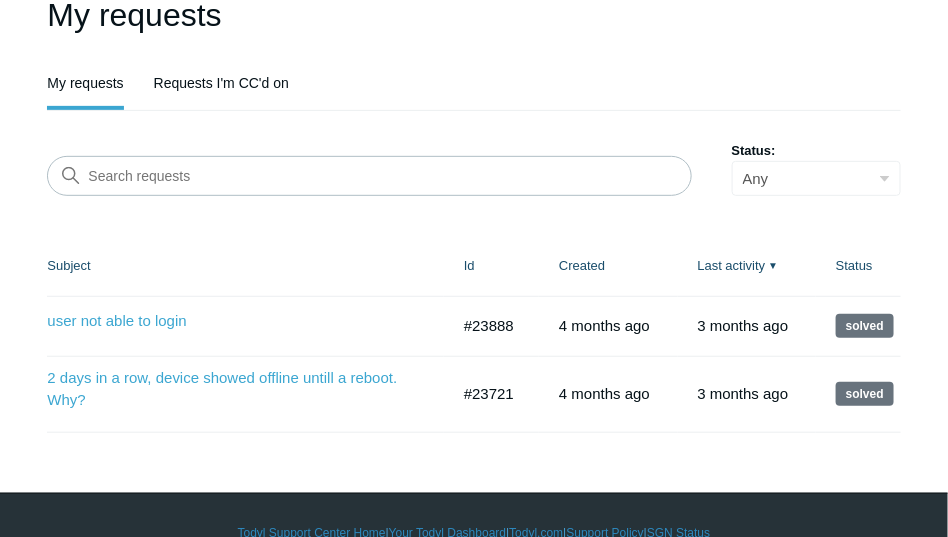scroll, scrollTop: 184, scrollLeft: 0, axis: vertical 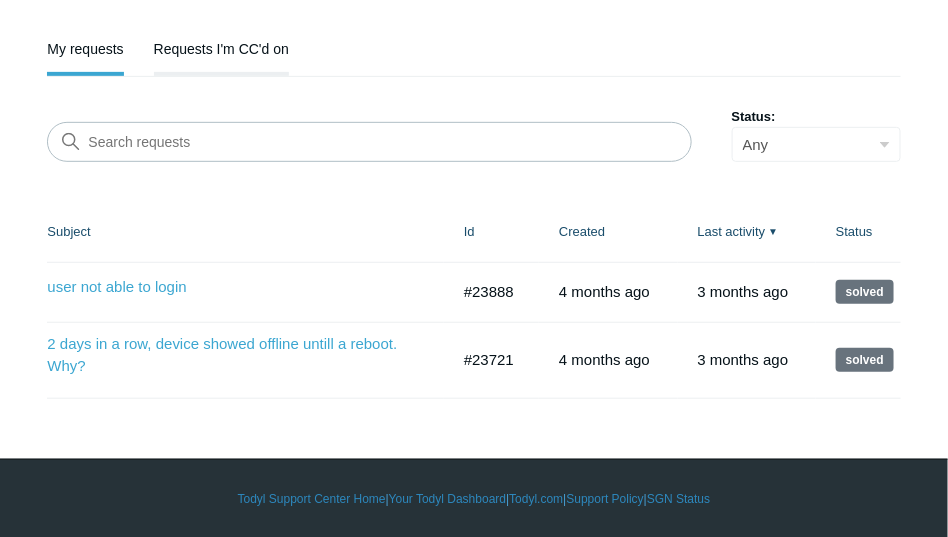 click on "Requests I'm CC'd on" at bounding box center [221, 47] 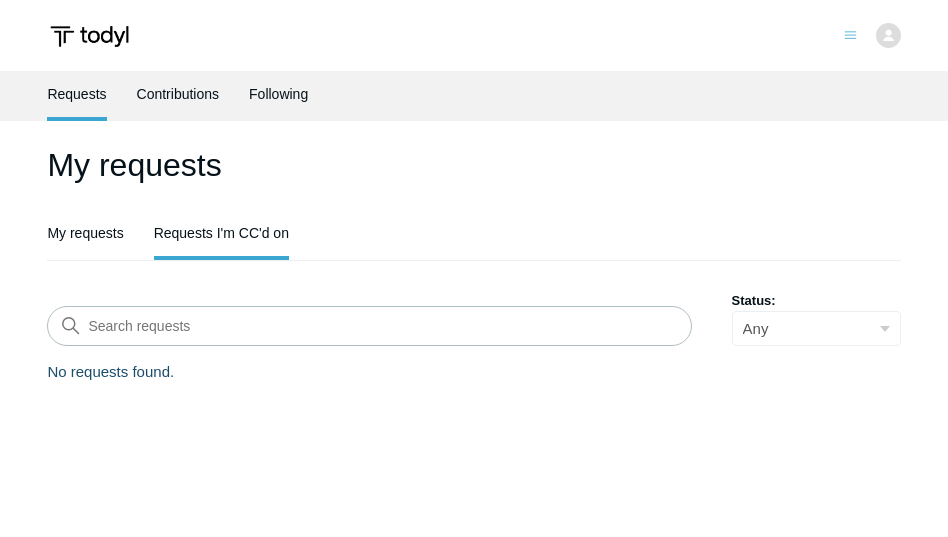 scroll, scrollTop: 0, scrollLeft: 0, axis: both 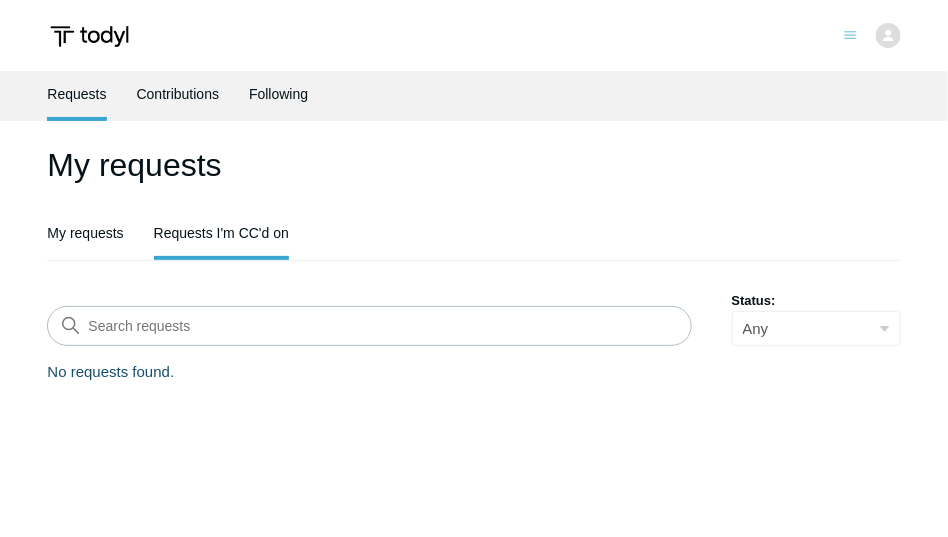 click on "Requests" at bounding box center (76, 94) 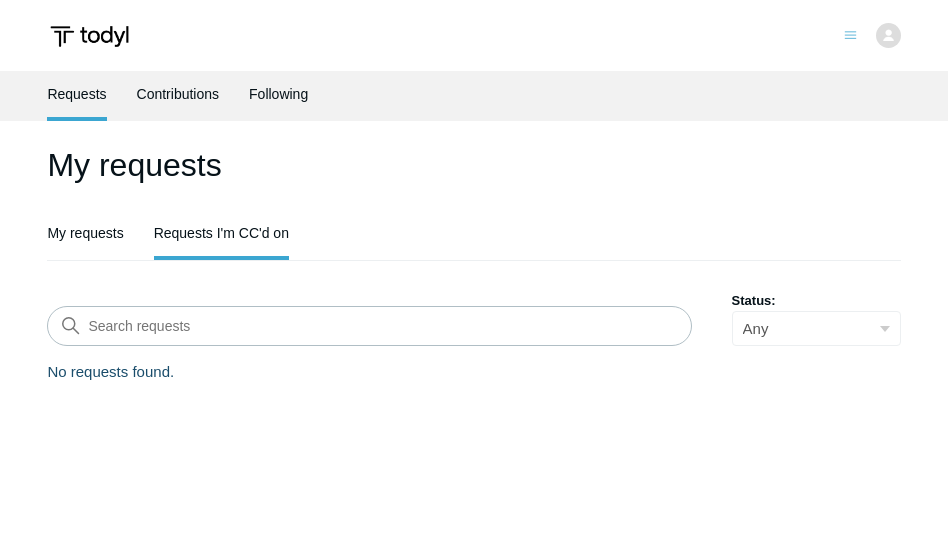 scroll, scrollTop: 0, scrollLeft: 0, axis: both 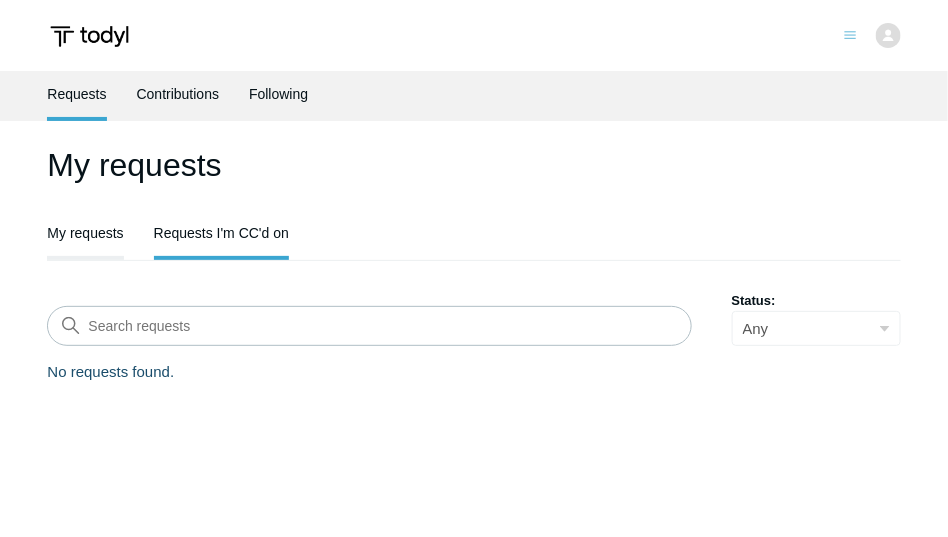click on "My requests" at bounding box center (85, 231) 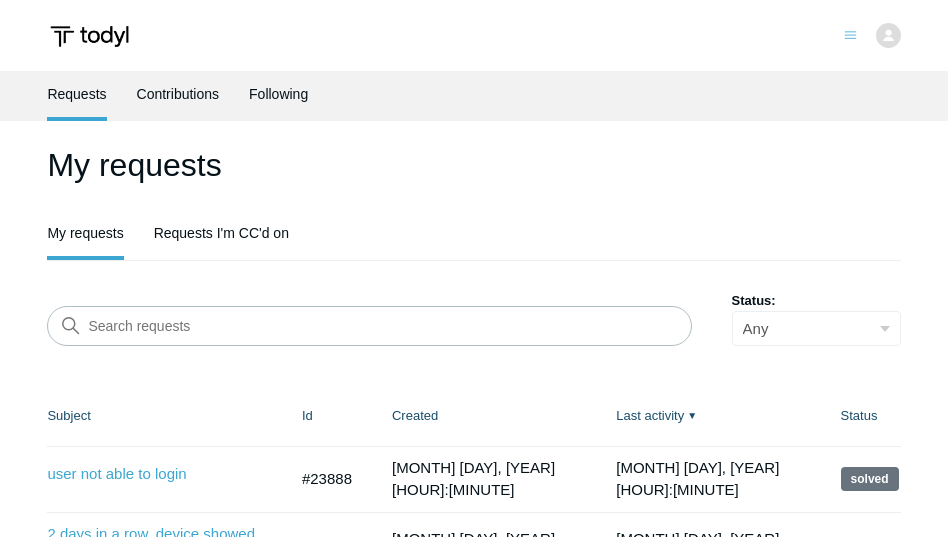 scroll, scrollTop: 0, scrollLeft: 0, axis: both 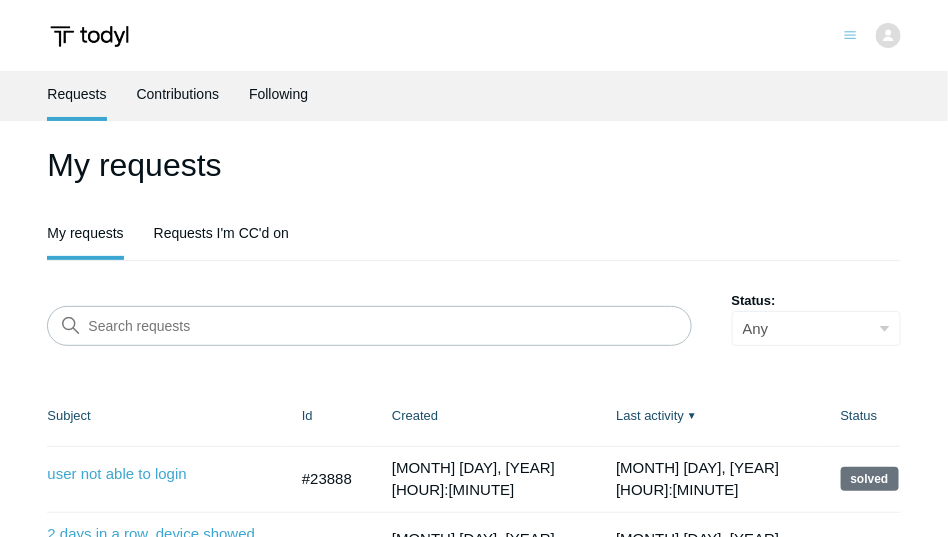 click on "My requests" at bounding box center (85, 235) 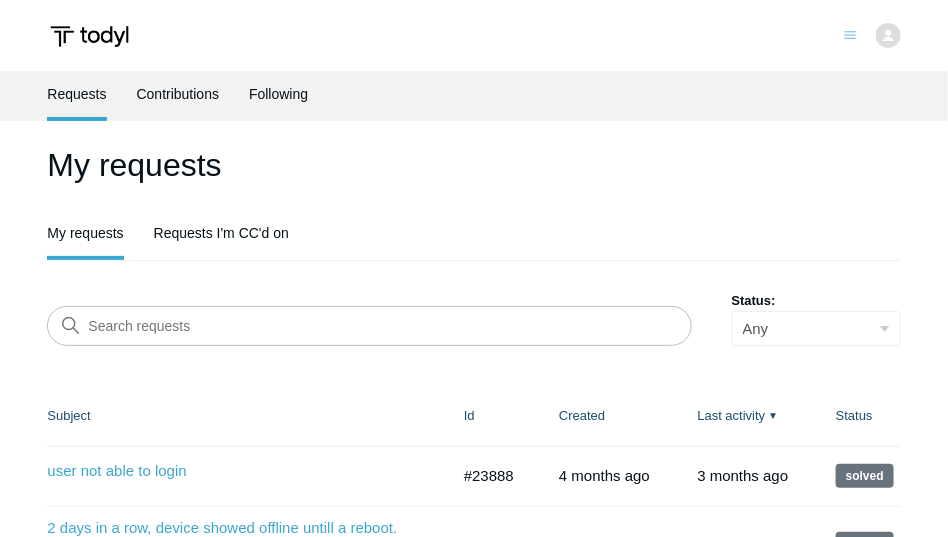 click 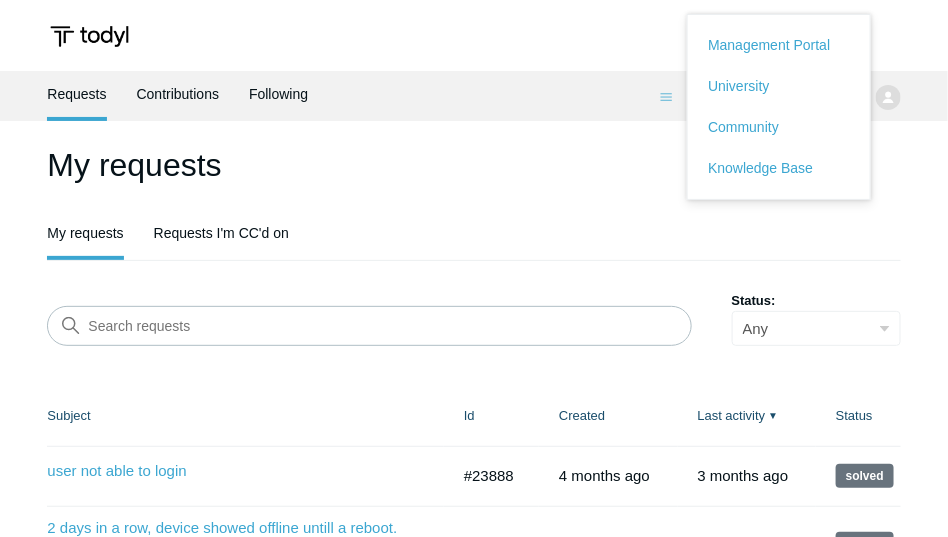 drag, startPoint x: 604, startPoint y: 38, endPoint x: 578, endPoint y: 47, distance: 27.513634 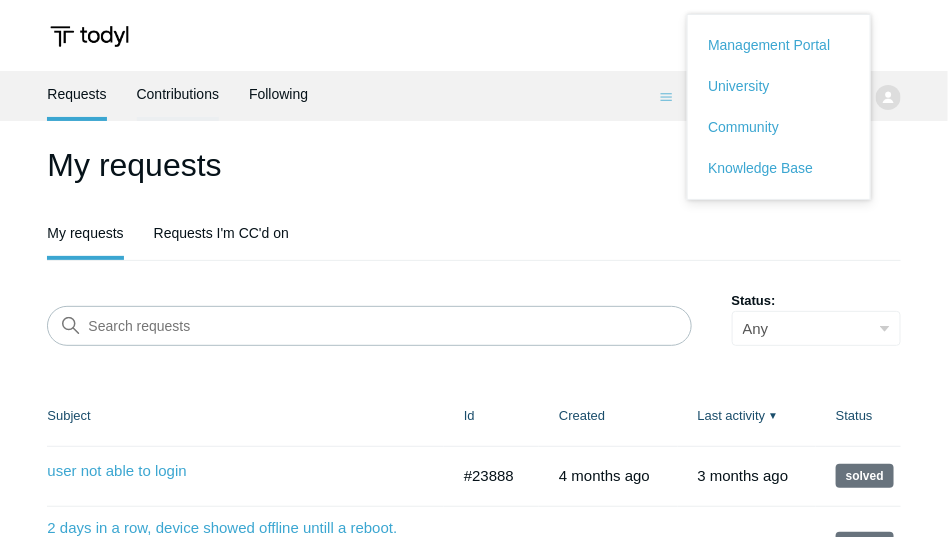 click on "Contributions" at bounding box center (178, 92) 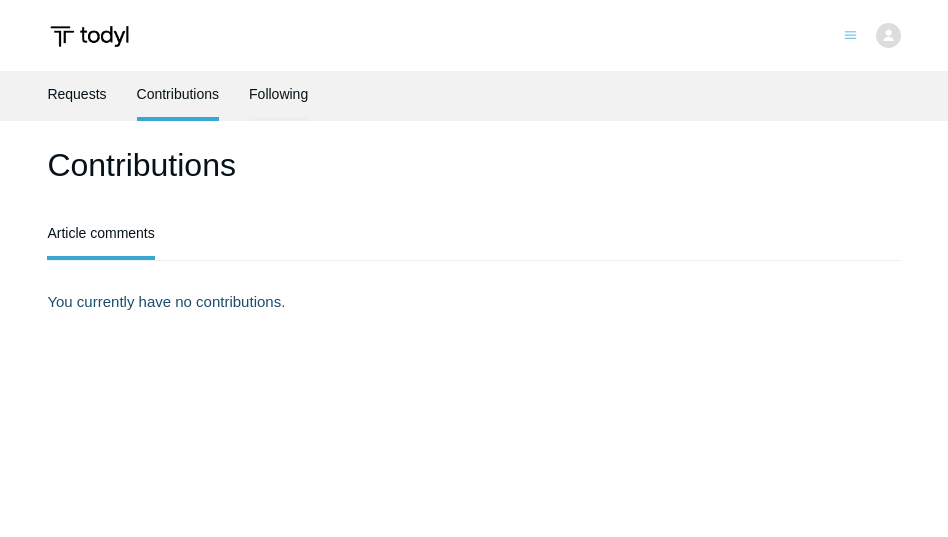 scroll, scrollTop: 0, scrollLeft: 0, axis: both 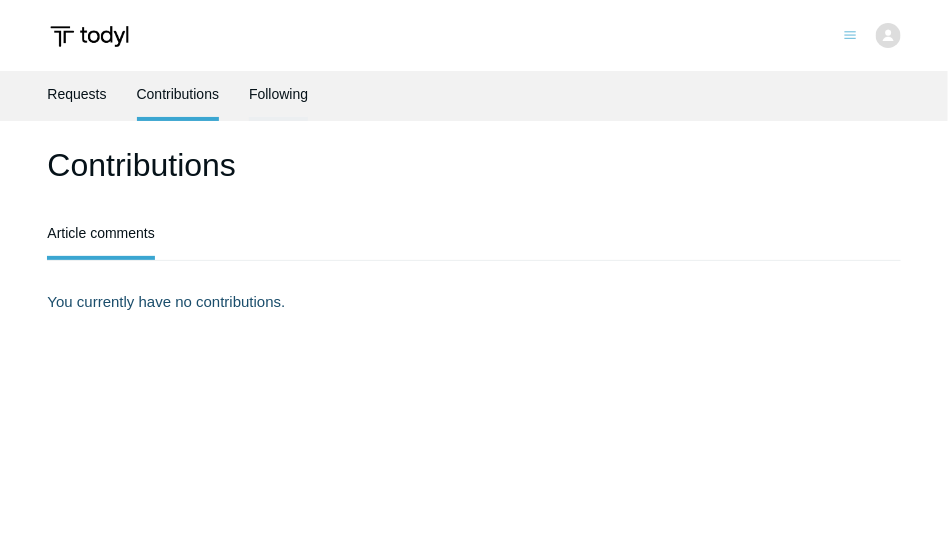 click on "Following" at bounding box center [278, 92] 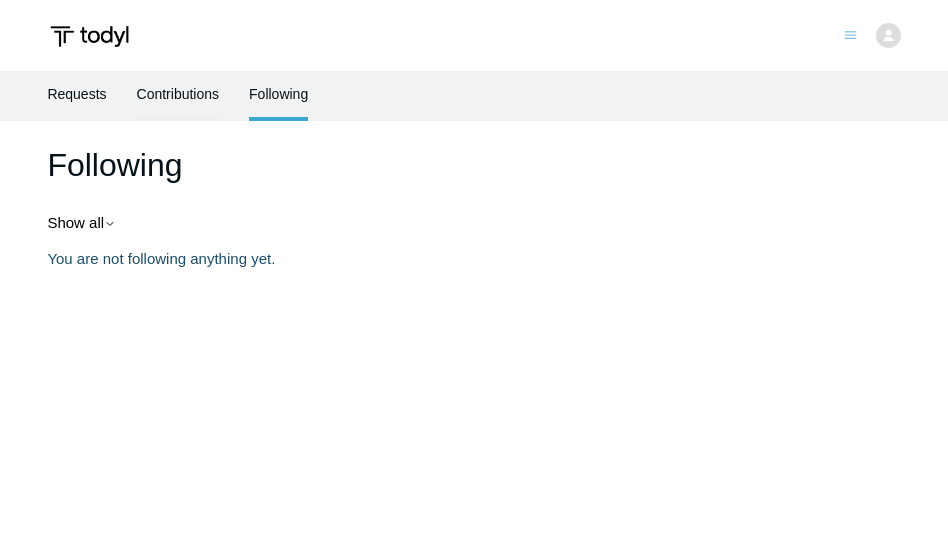 scroll, scrollTop: 0, scrollLeft: 0, axis: both 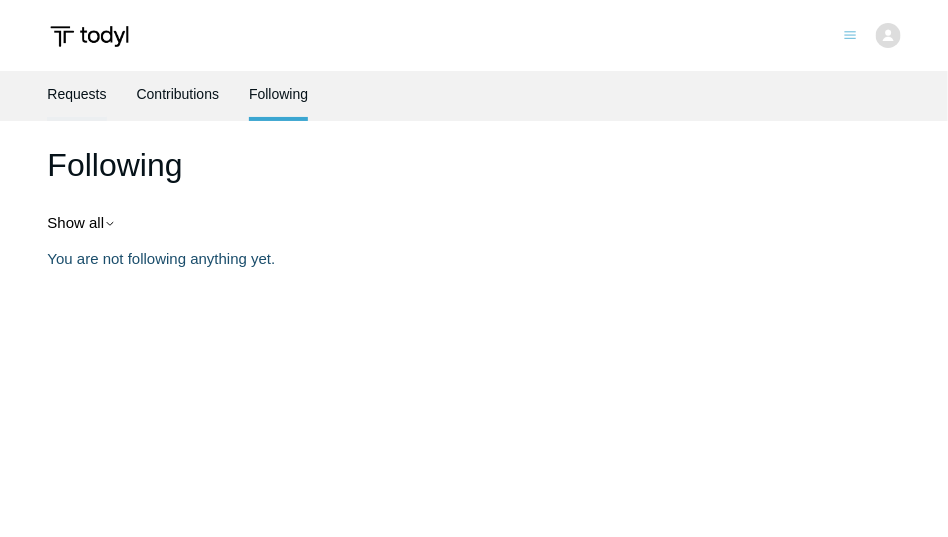 click on "Requests" at bounding box center [76, 92] 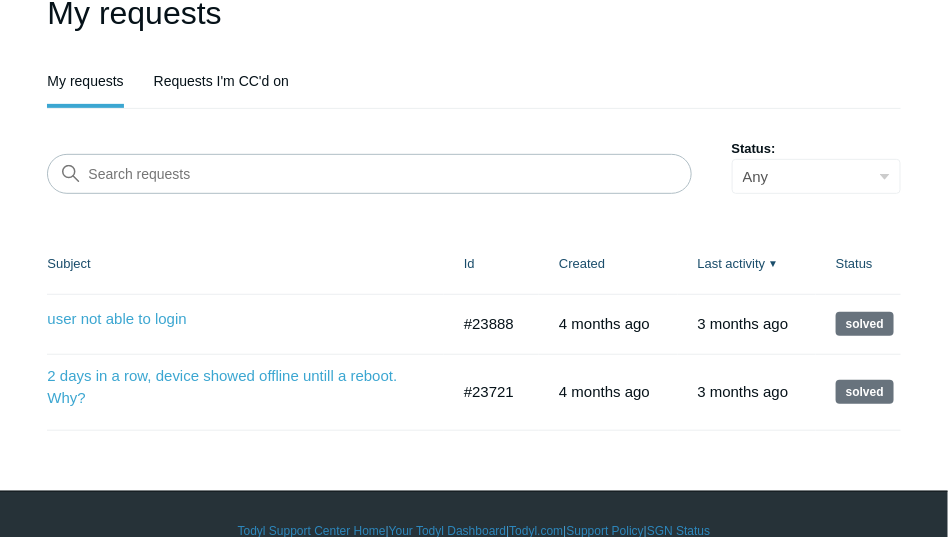 scroll, scrollTop: 184, scrollLeft: 0, axis: vertical 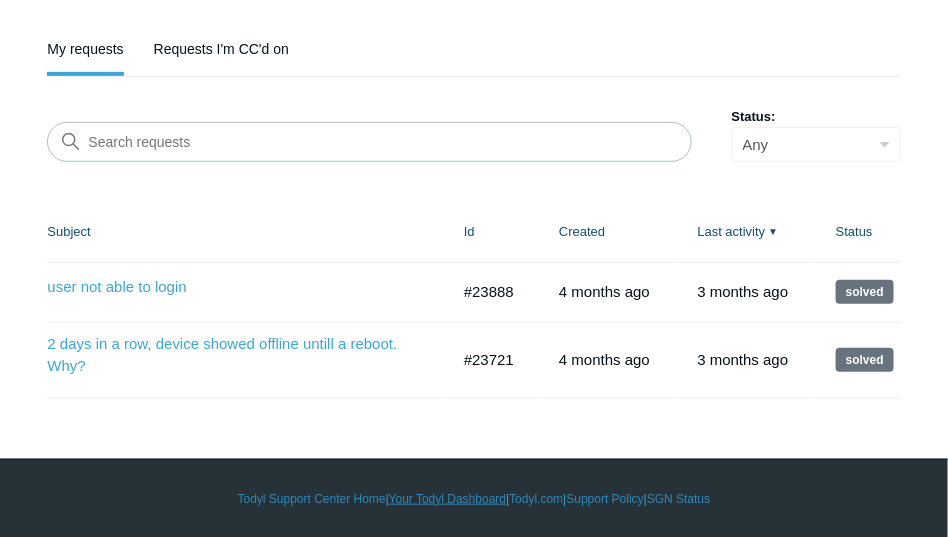 drag, startPoint x: 427, startPoint y: 496, endPoint x: 437, endPoint y: 491, distance: 11.18034 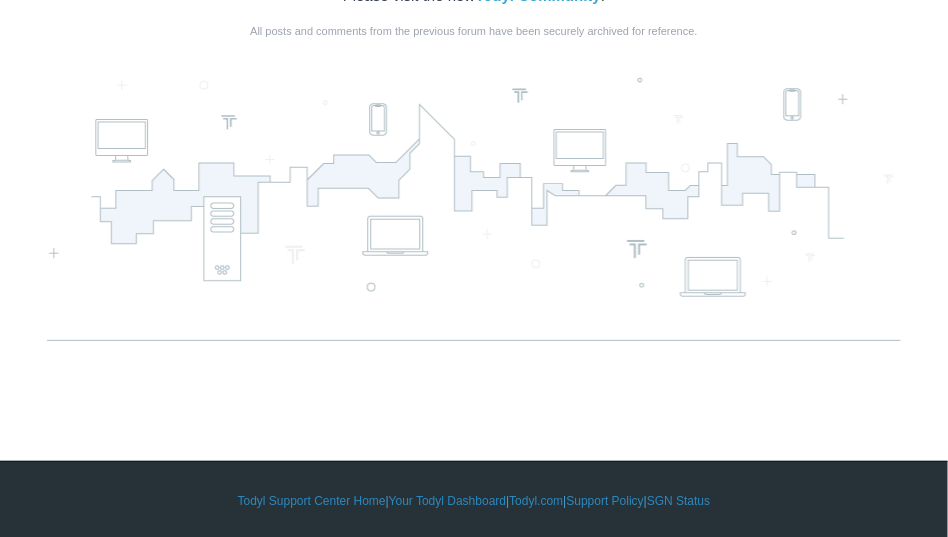 scroll, scrollTop: 1816, scrollLeft: 0, axis: vertical 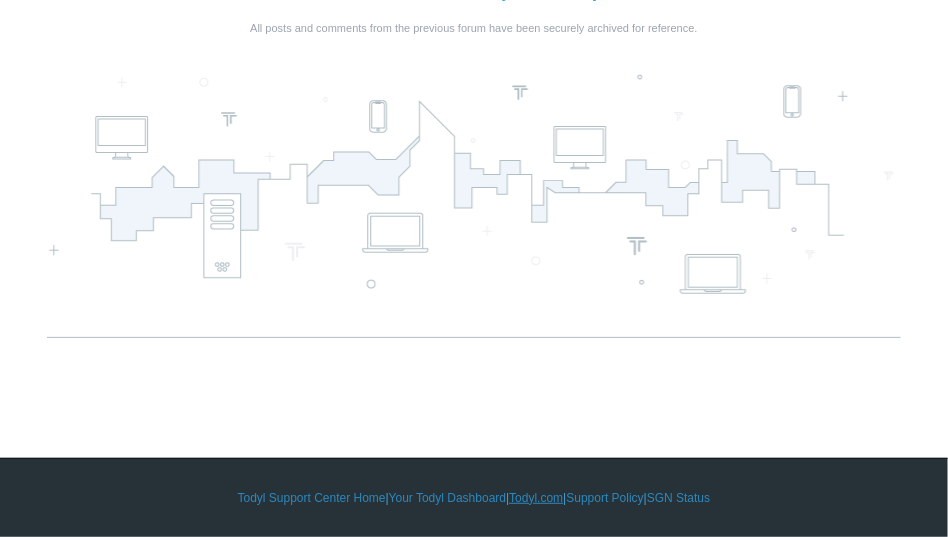 click on "Todyl.com" at bounding box center (536, 498) 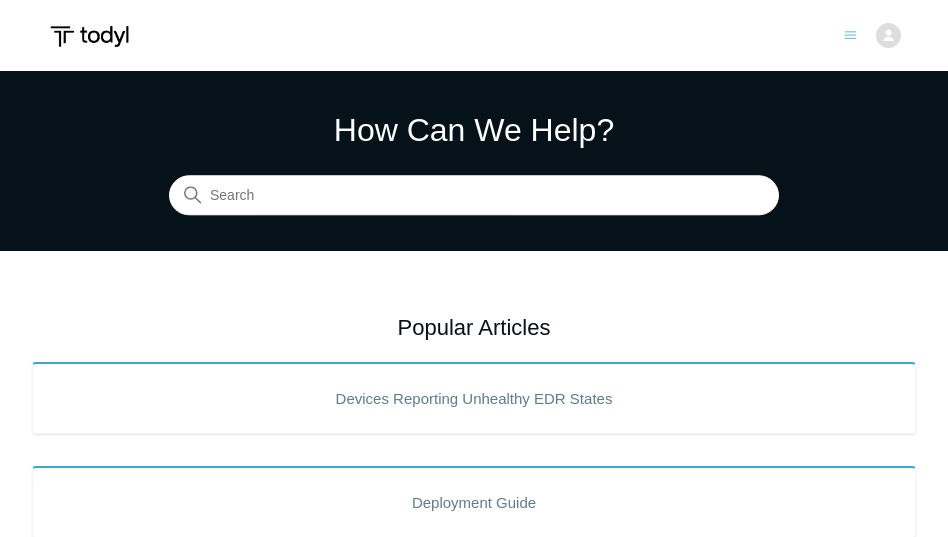 scroll, scrollTop: 0, scrollLeft: 0, axis: both 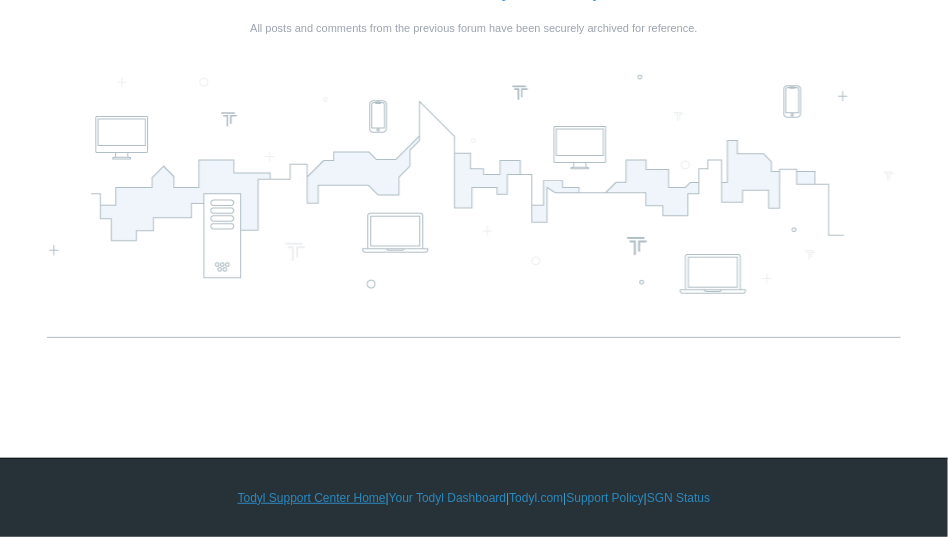 click on "Todyl Support Center Home" at bounding box center [312, 498] 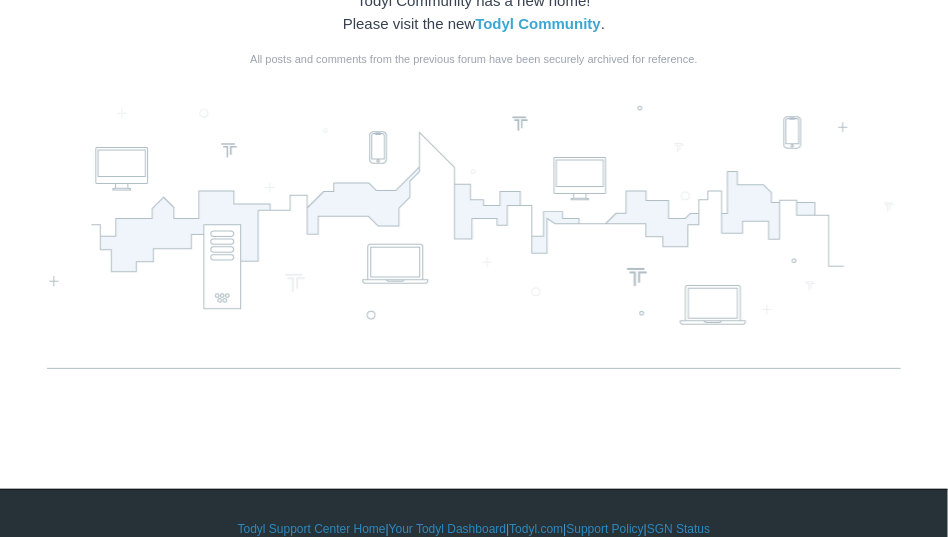 scroll, scrollTop: 1816, scrollLeft: 0, axis: vertical 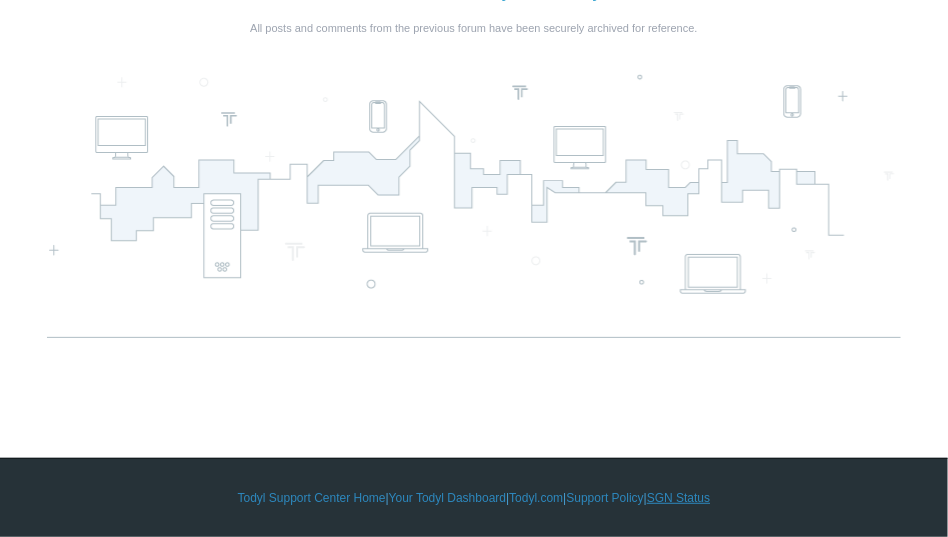 click on "SGN Status" at bounding box center (678, 498) 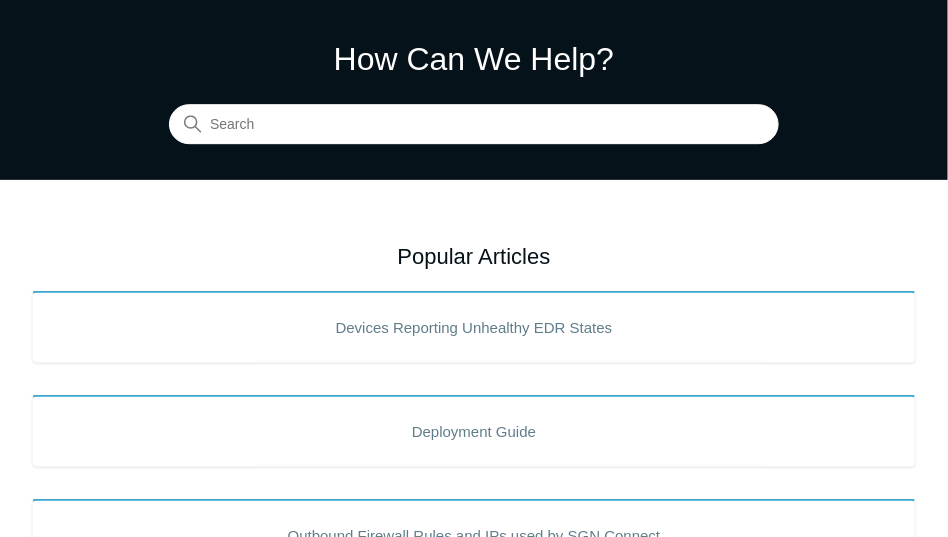 scroll, scrollTop: 0, scrollLeft: 0, axis: both 